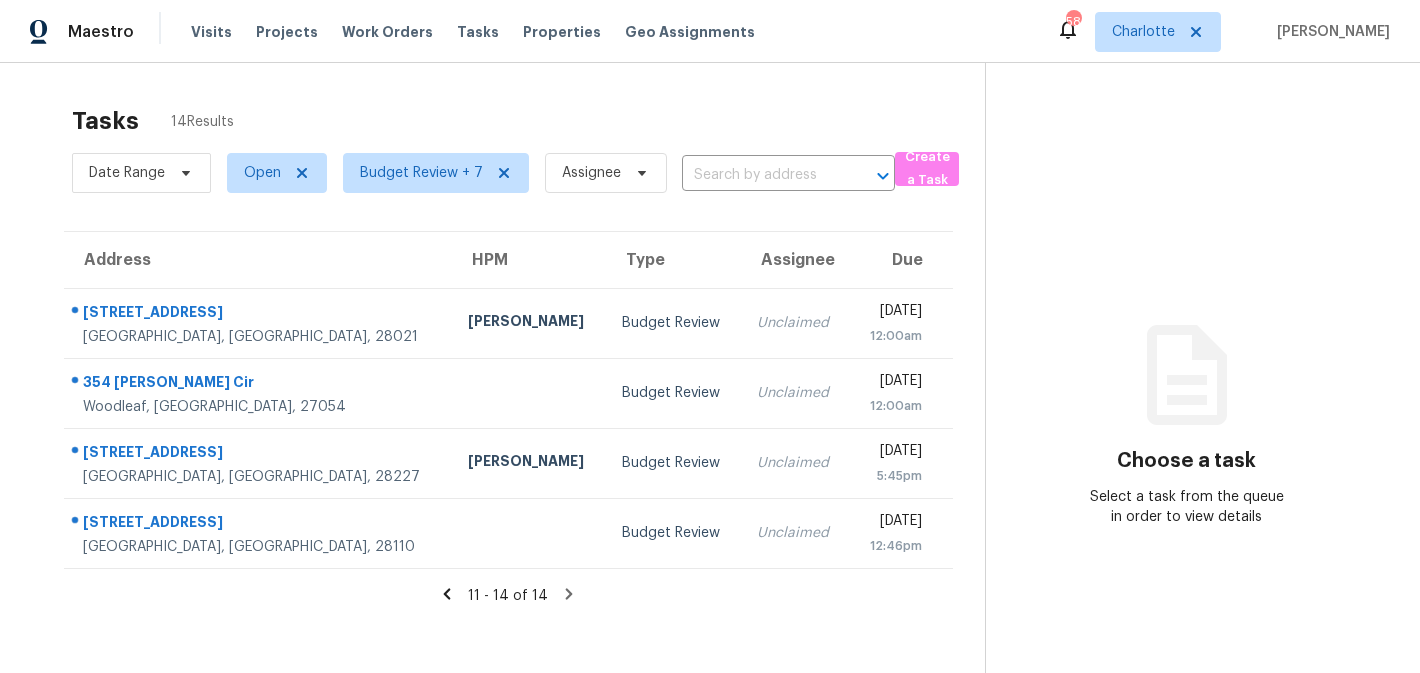 scroll, scrollTop: 0, scrollLeft: 0, axis: both 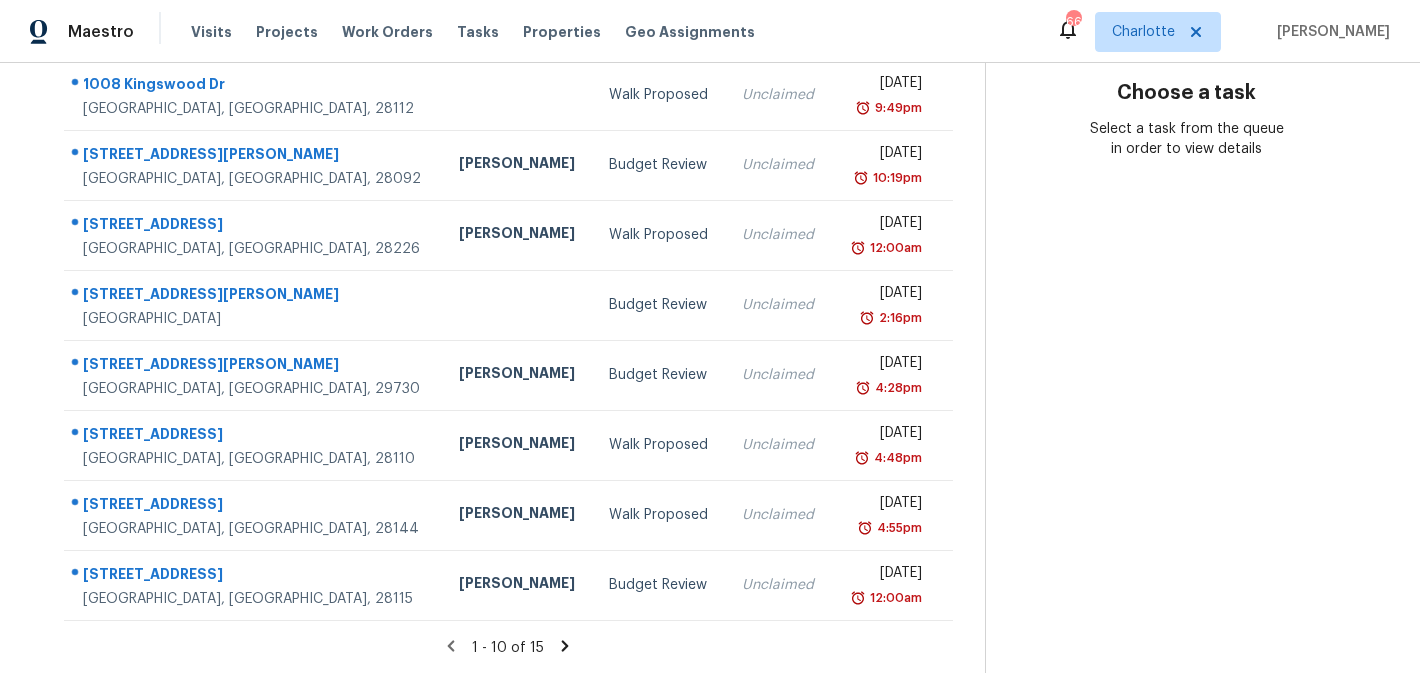 click 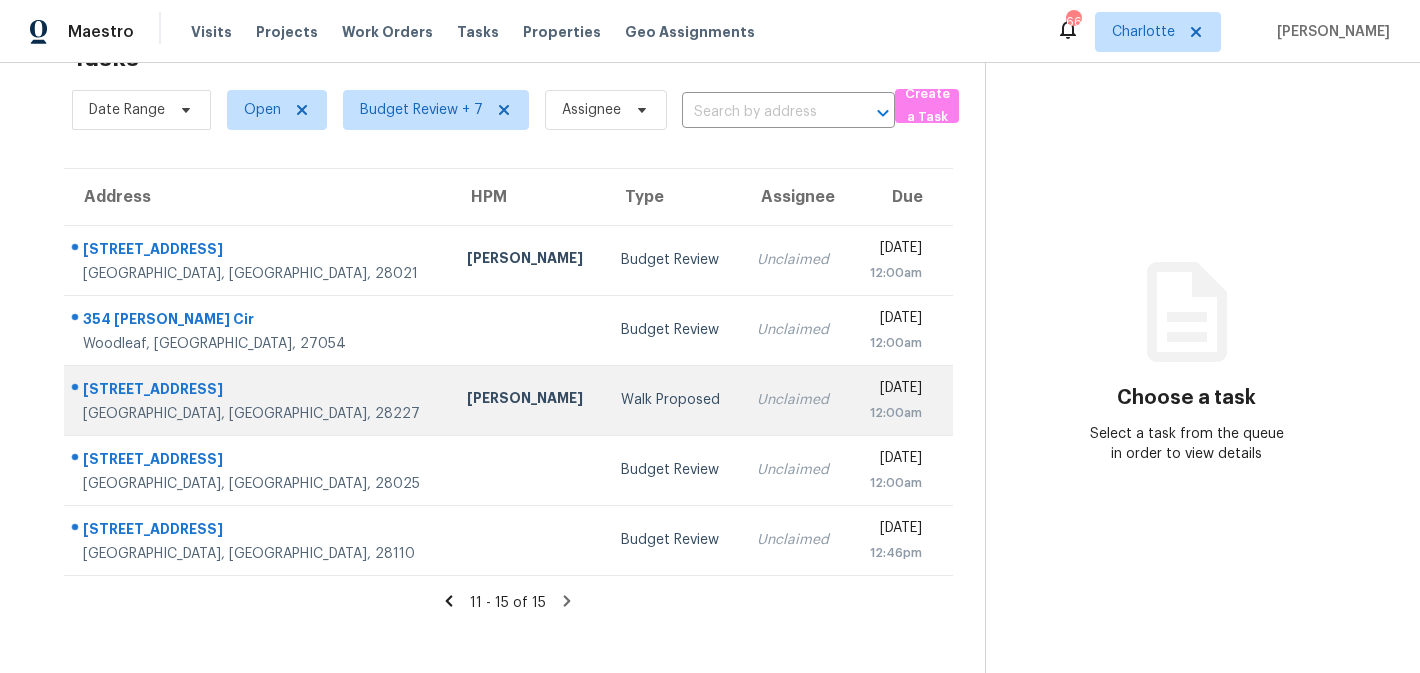click on "[PERSON_NAME]" at bounding box center [528, 400] 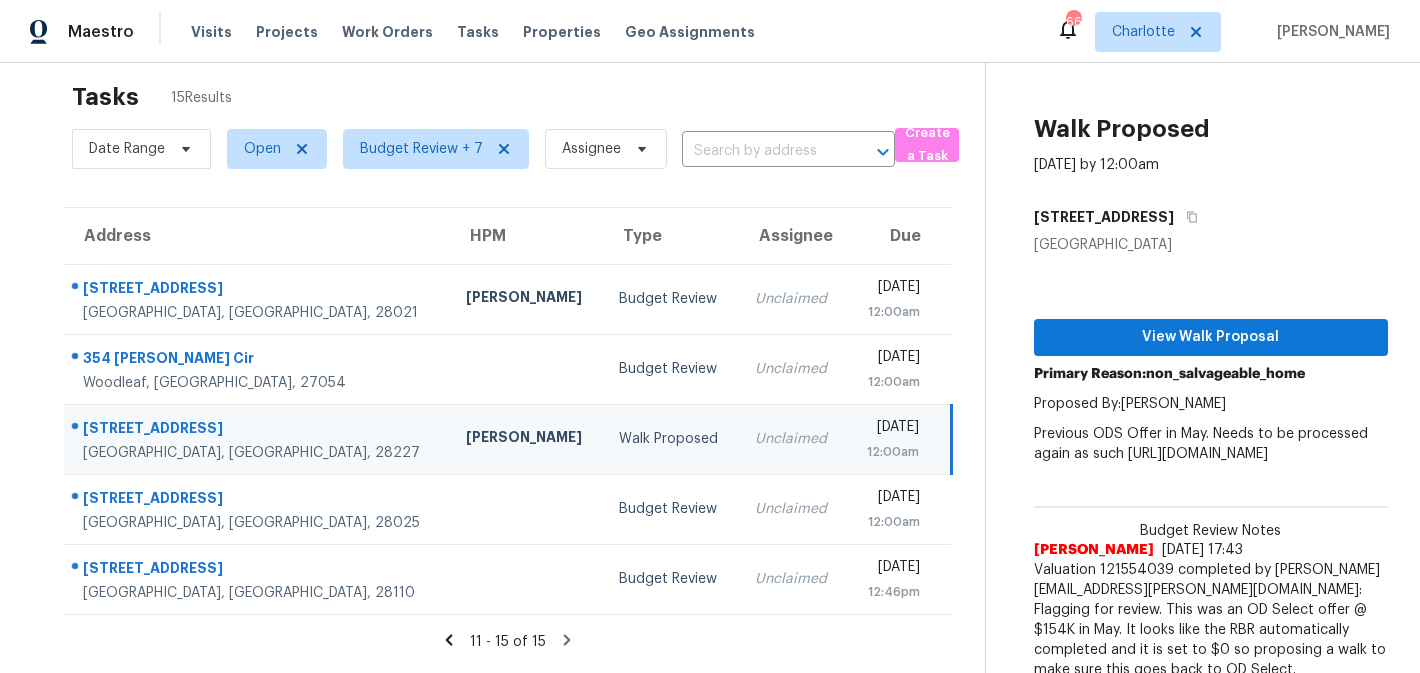 scroll, scrollTop: 0, scrollLeft: 0, axis: both 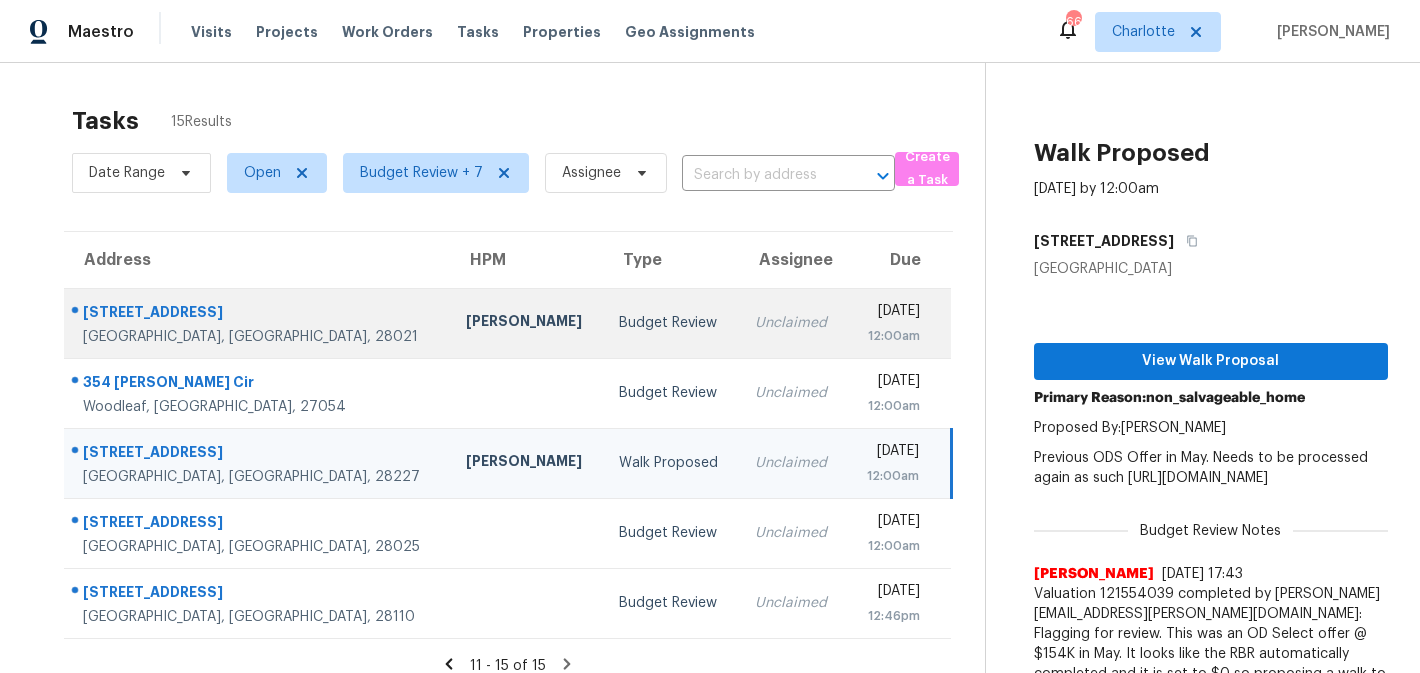 click on "Budget Review" at bounding box center (671, 323) 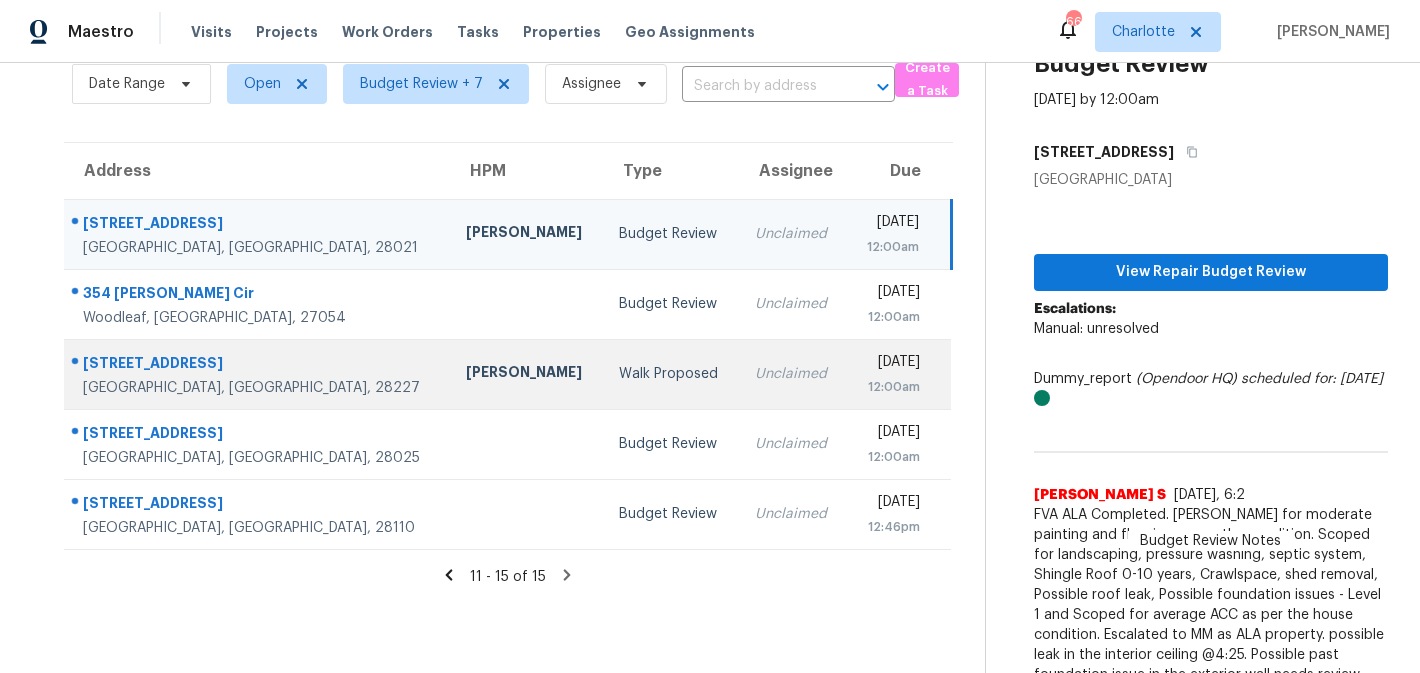 scroll, scrollTop: 131, scrollLeft: 0, axis: vertical 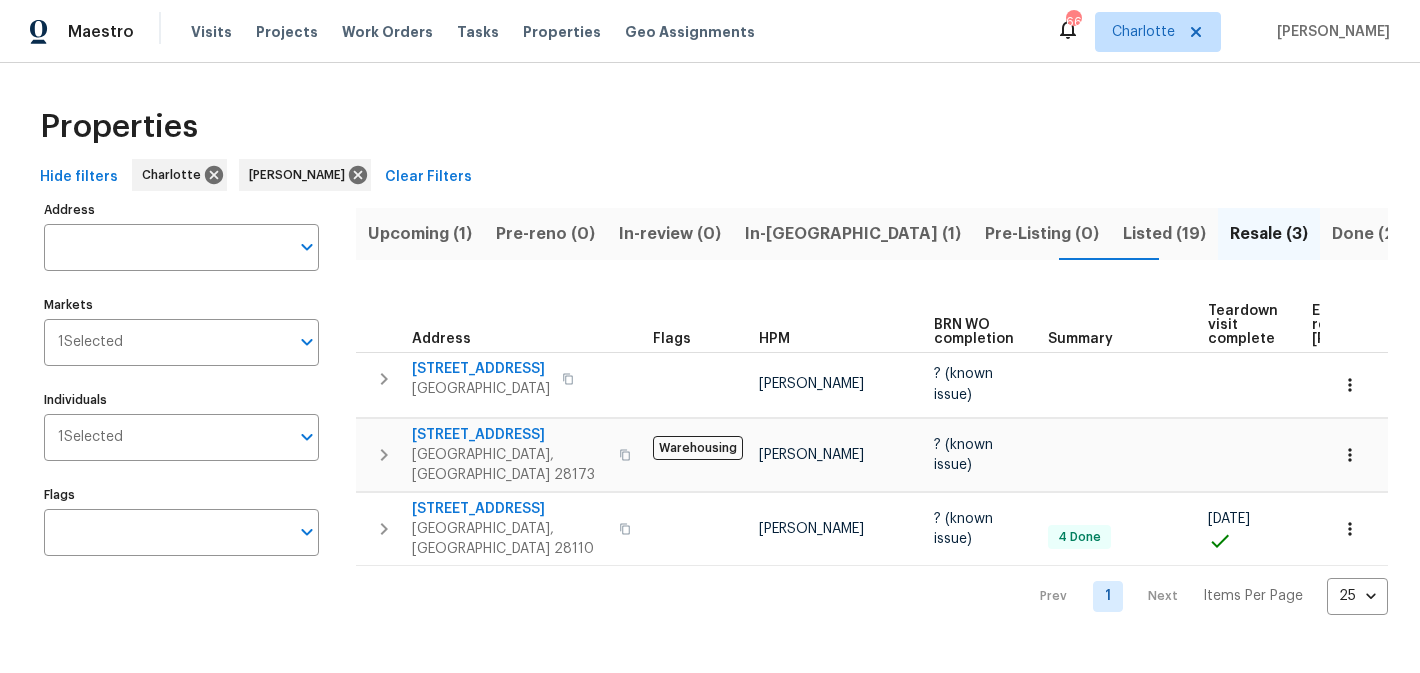 click on "Upcoming (1)" at bounding box center [420, 234] 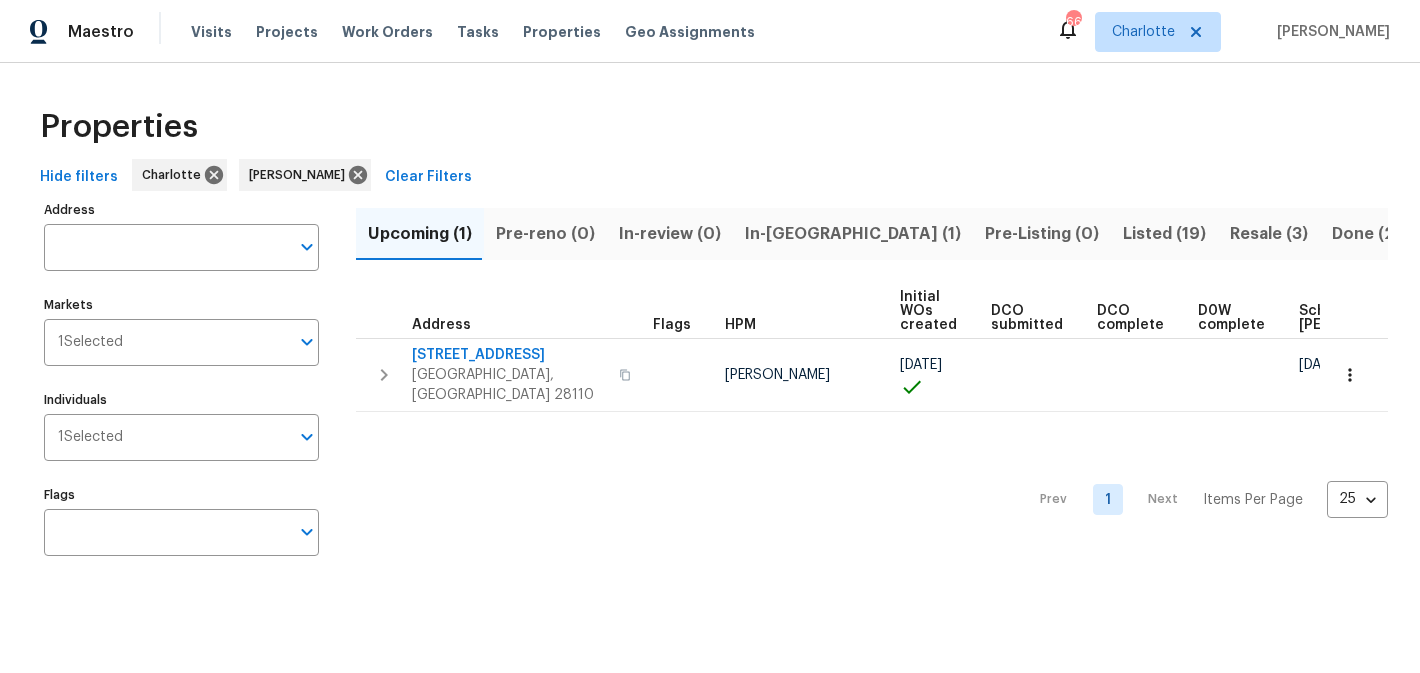 click on "In-[GEOGRAPHIC_DATA] (1)" at bounding box center [853, 234] 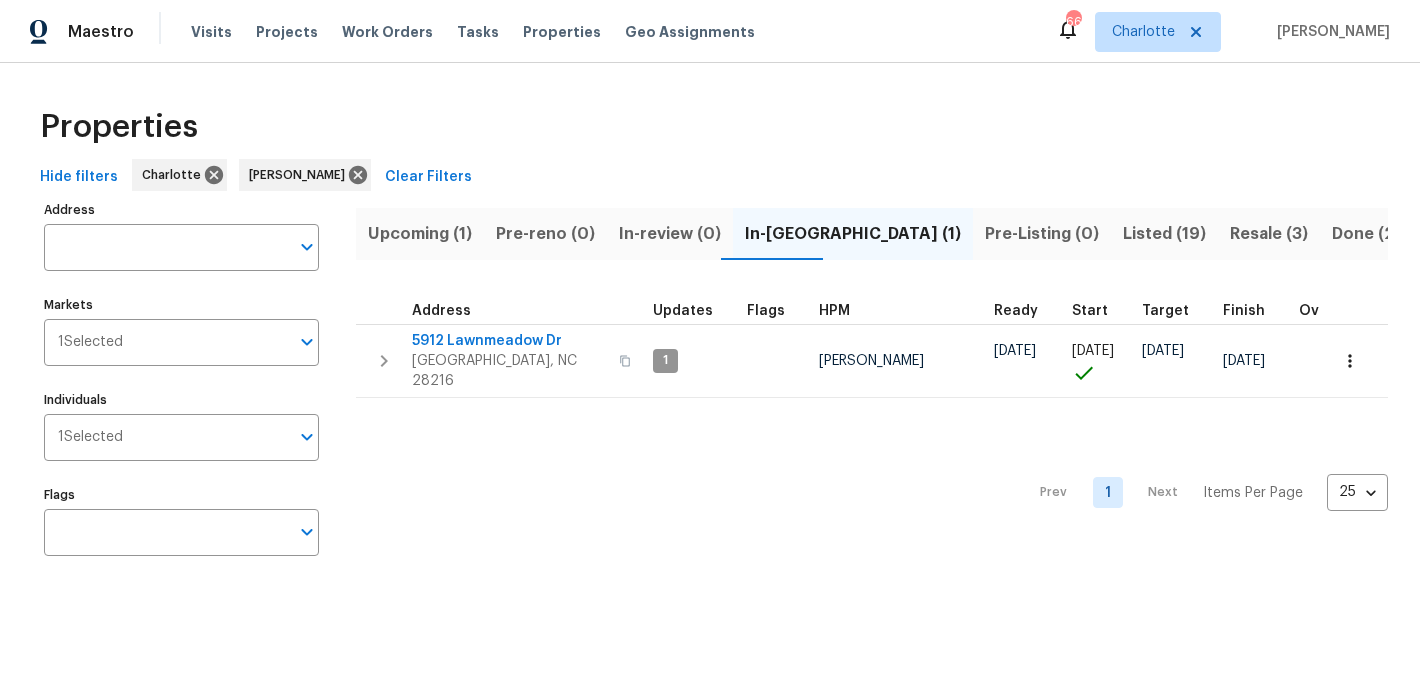 click on "Resale (3)" at bounding box center (1269, 234) 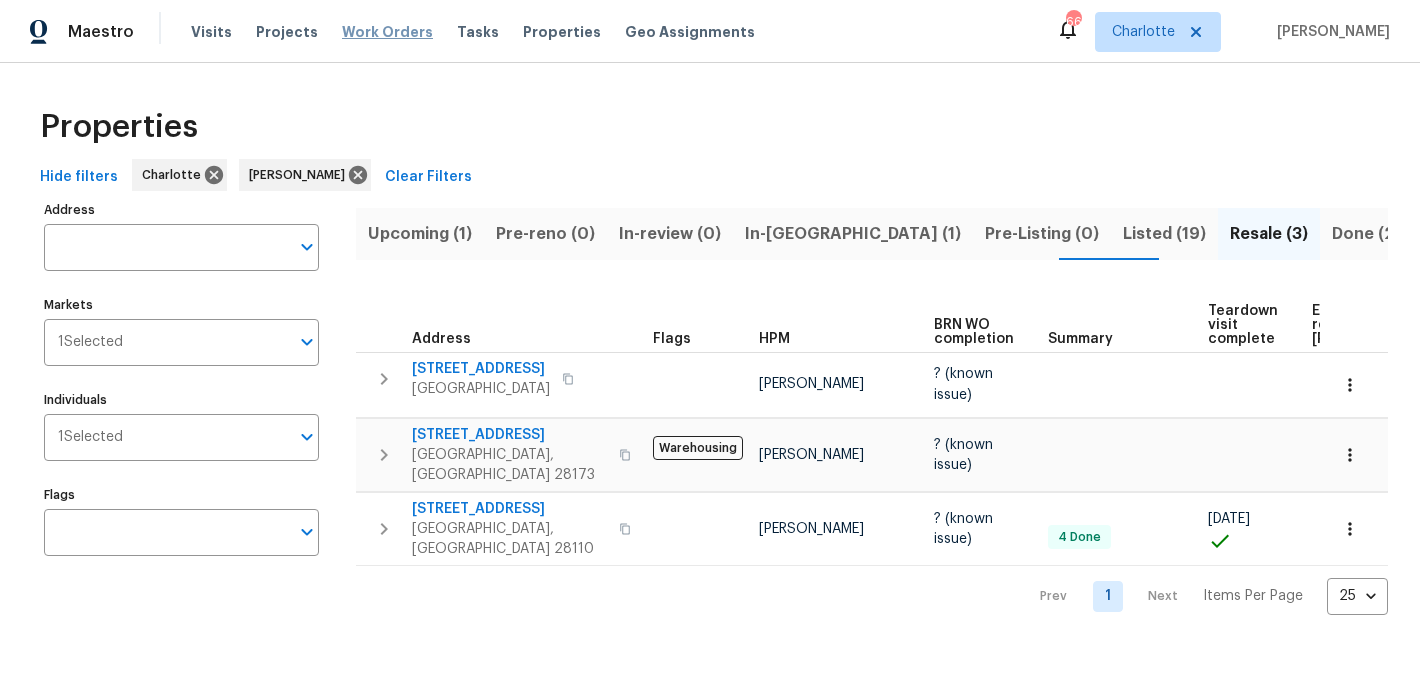 click on "Work Orders" at bounding box center [387, 32] 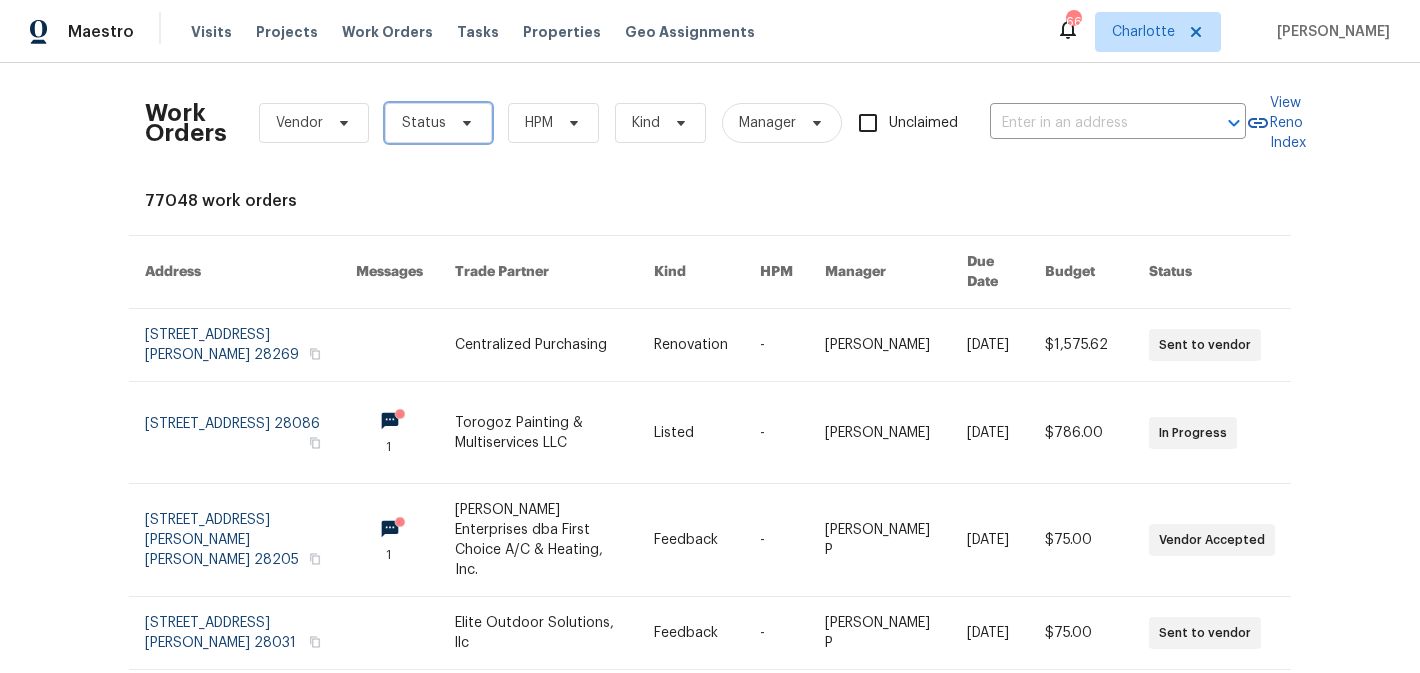 click 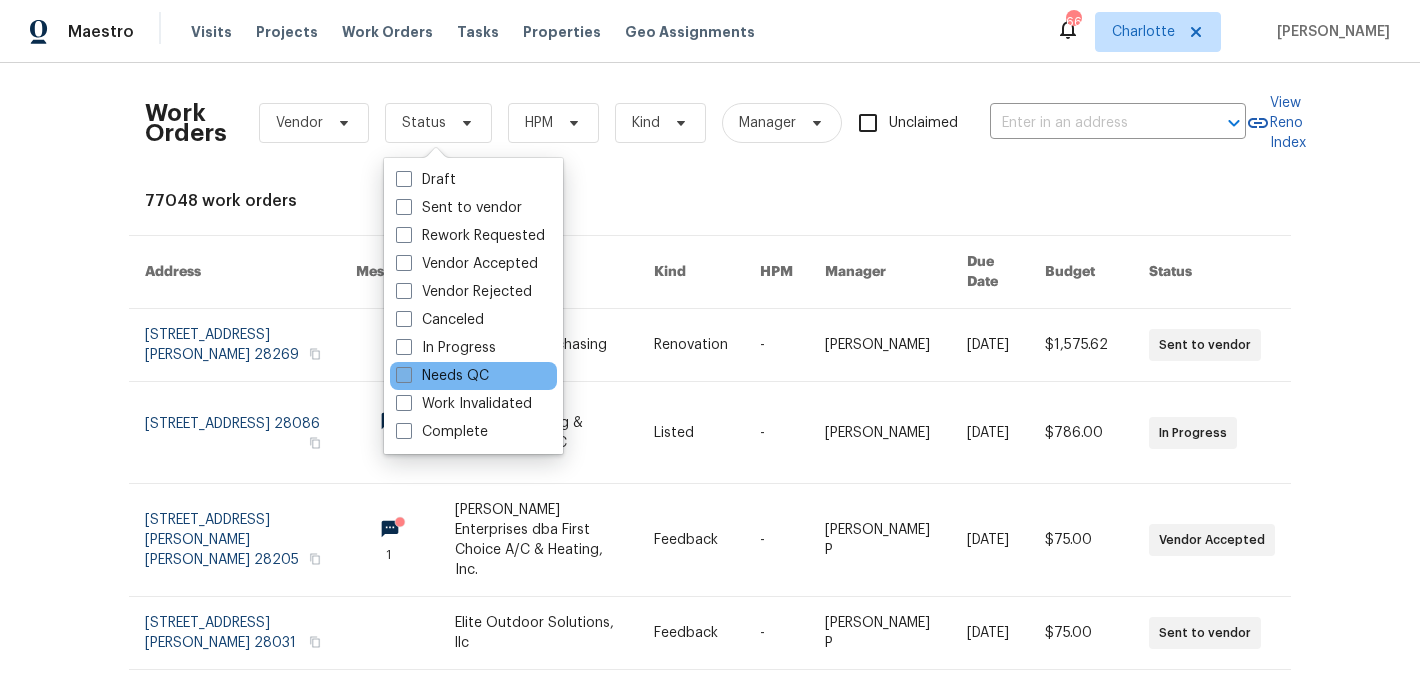 click on "Needs QC" at bounding box center (442, 376) 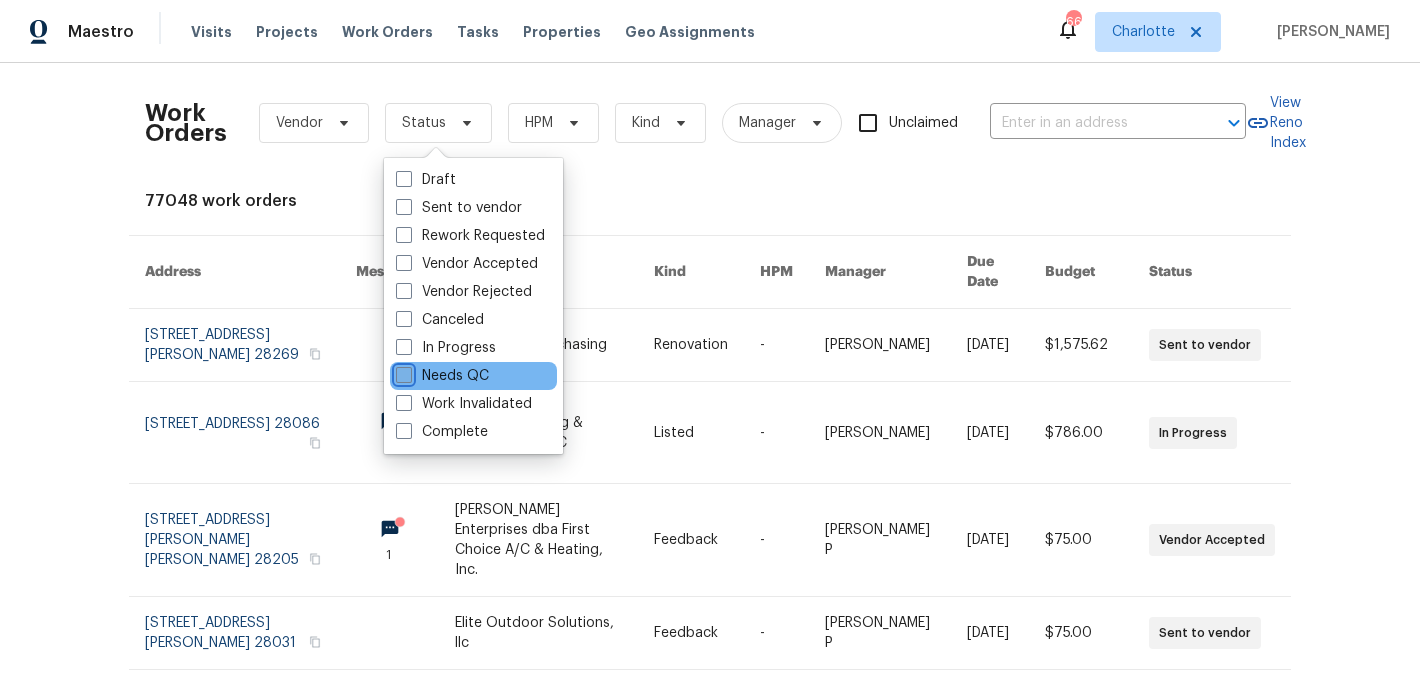 click on "Needs QC" at bounding box center (402, 372) 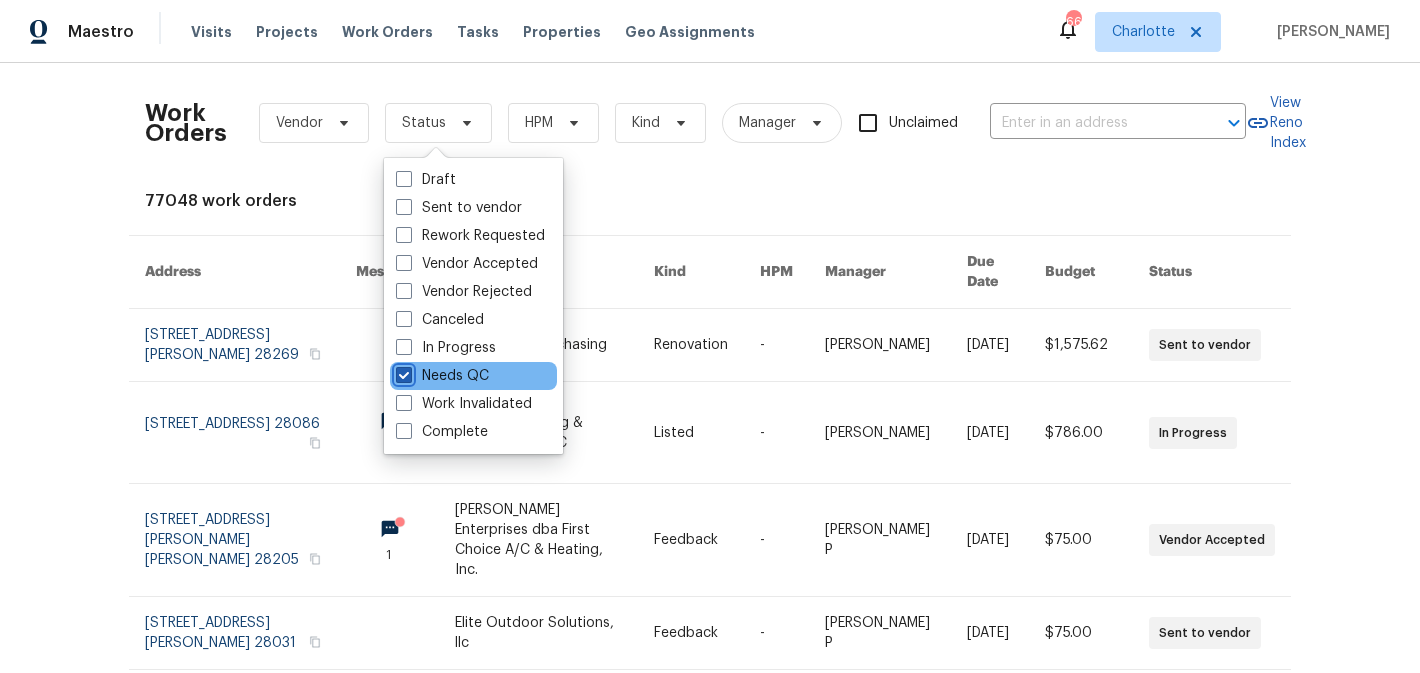 checkbox on "true" 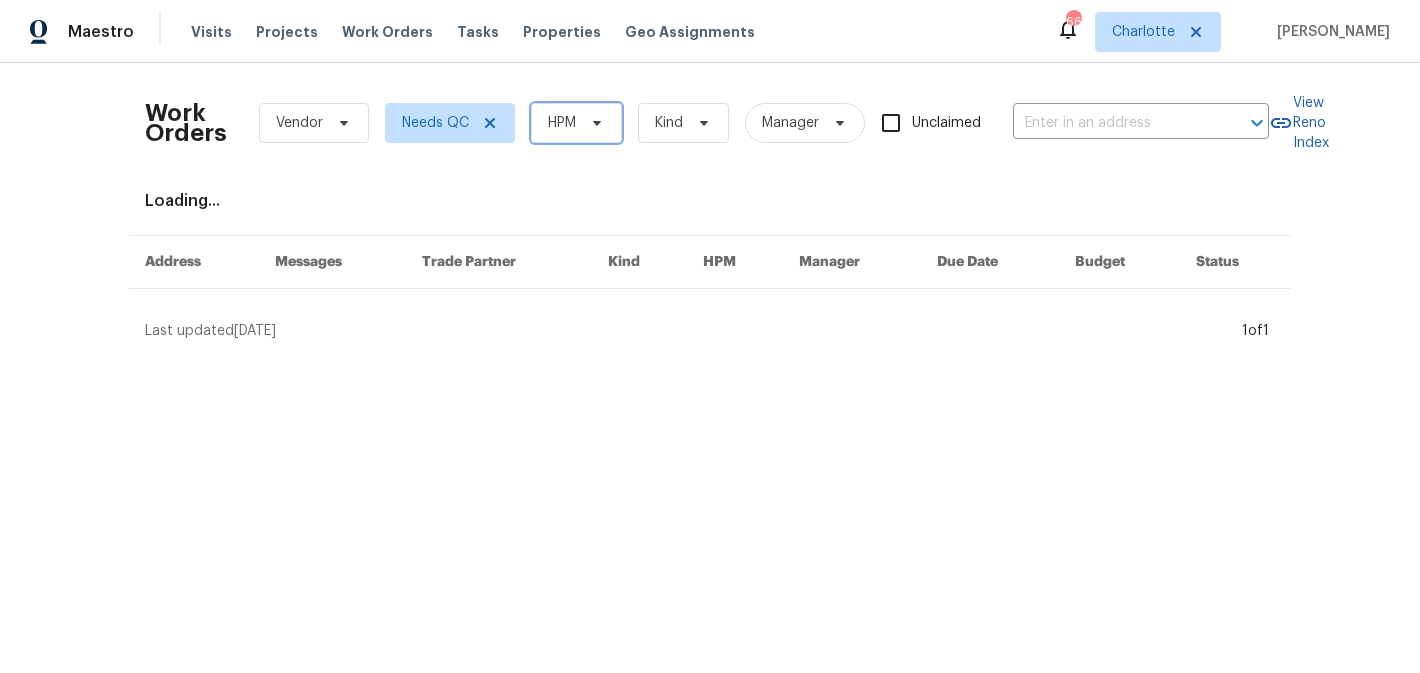 click on "HPM" at bounding box center [576, 123] 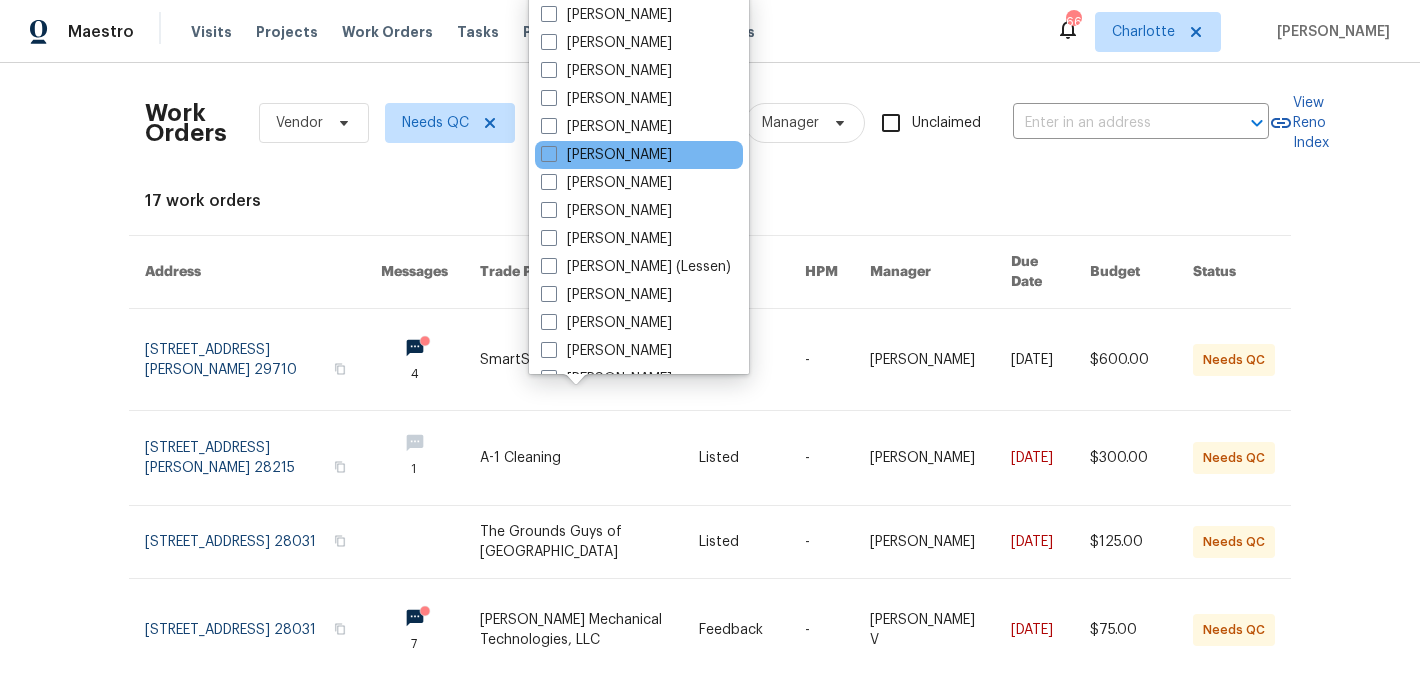scroll, scrollTop: 248, scrollLeft: 0, axis: vertical 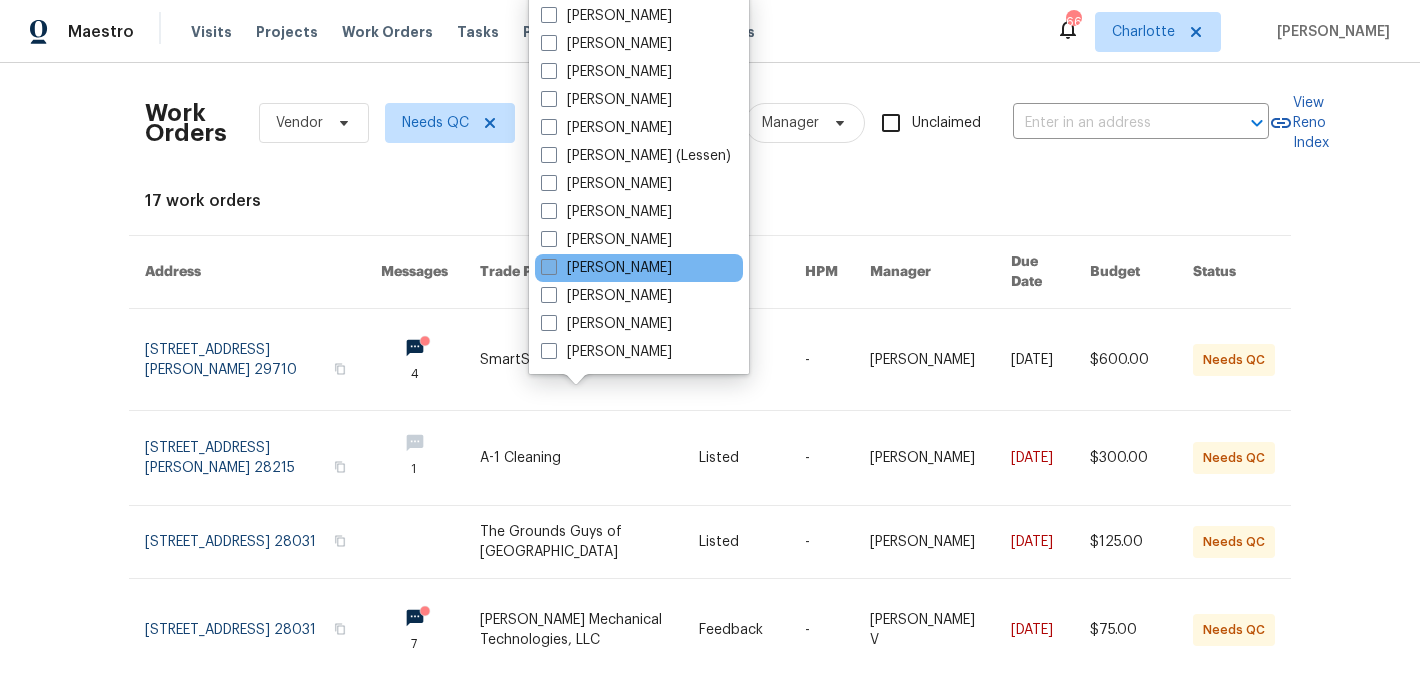 click on "[PERSON_NAME]" at bounding box center [606, 268] 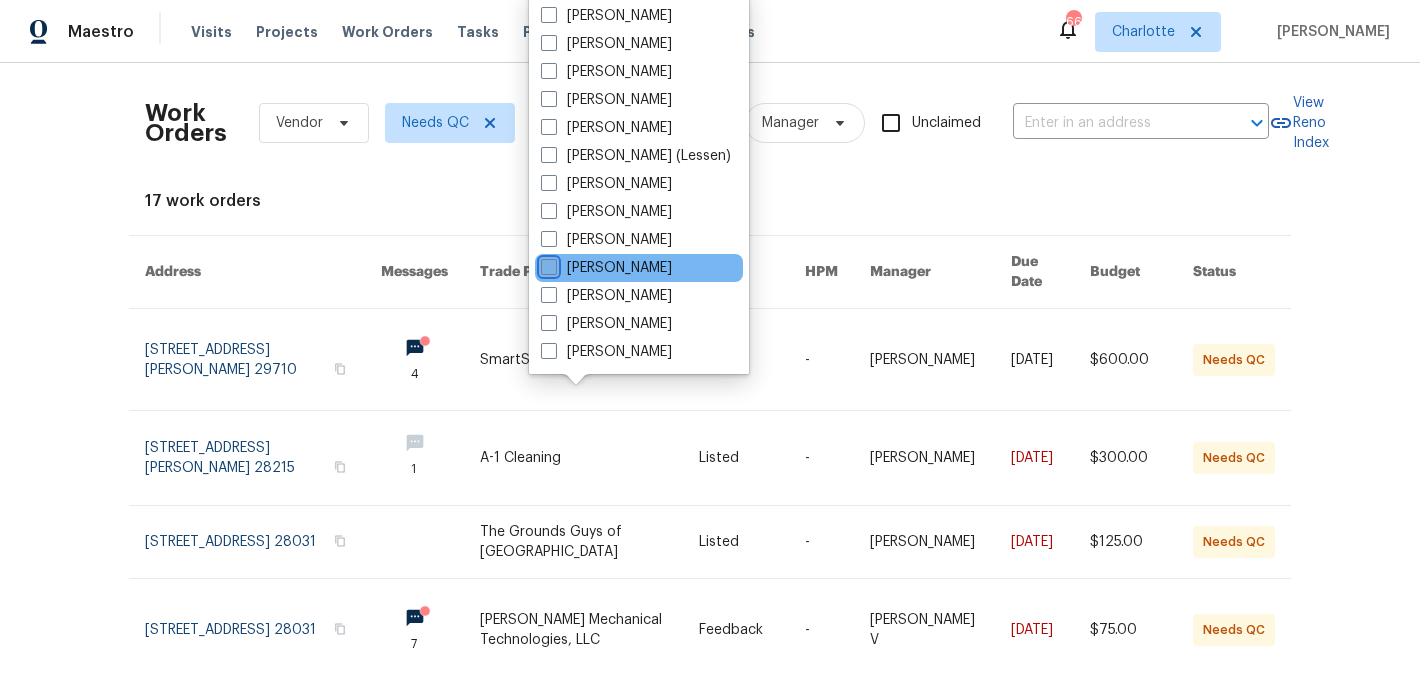 click on "[PERSON_NAME]" at bounding box center [547, 264] 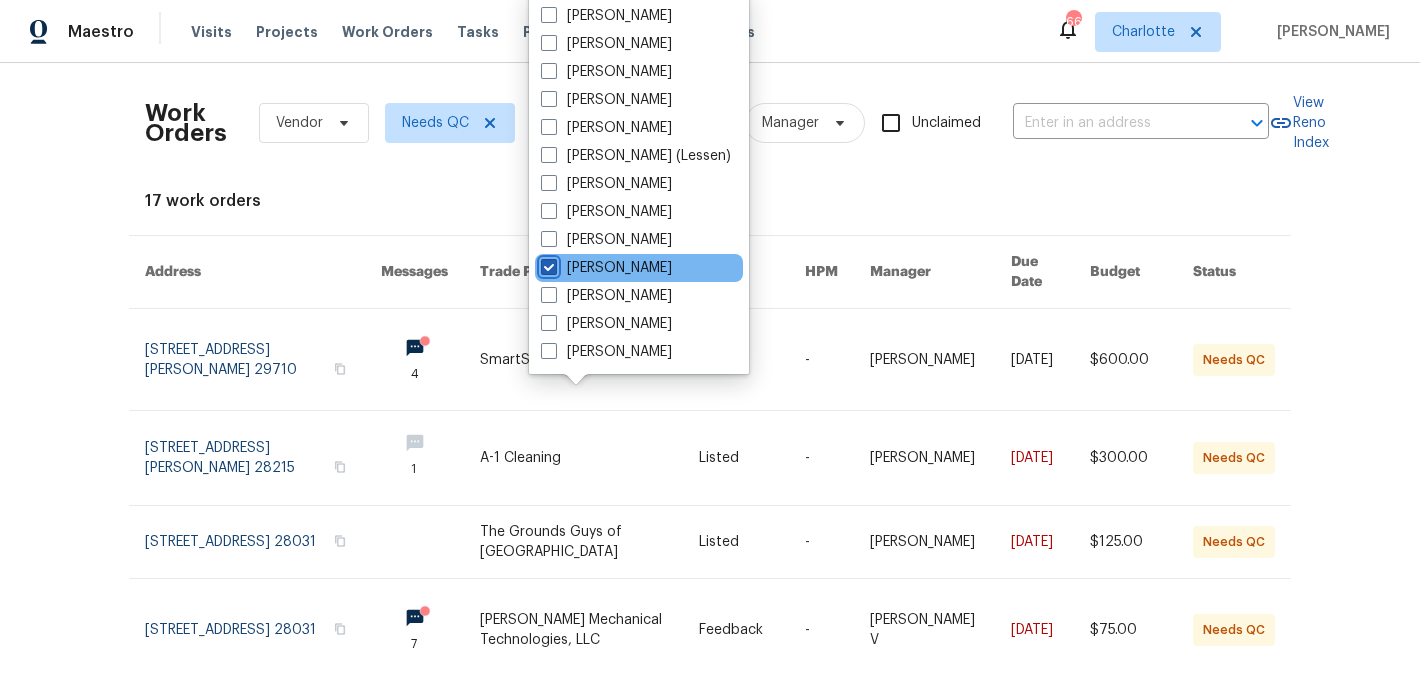 checkbox on "true" 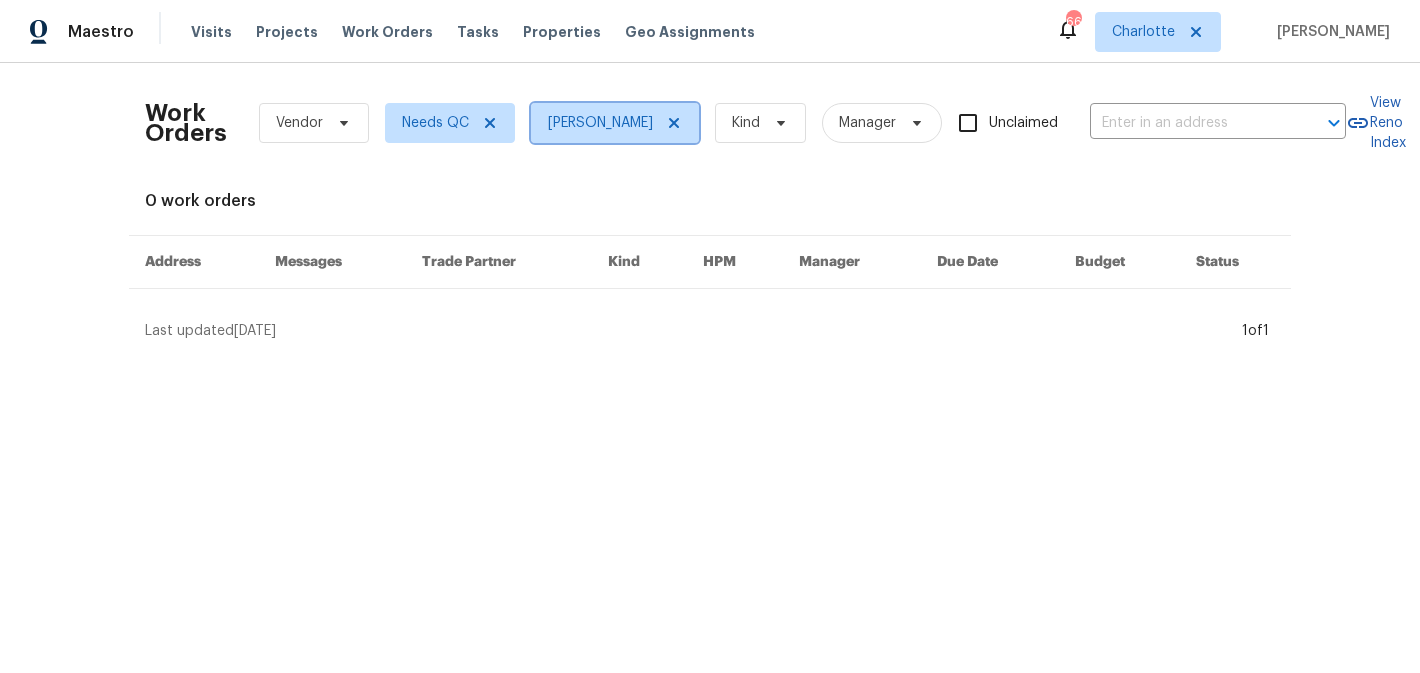 click 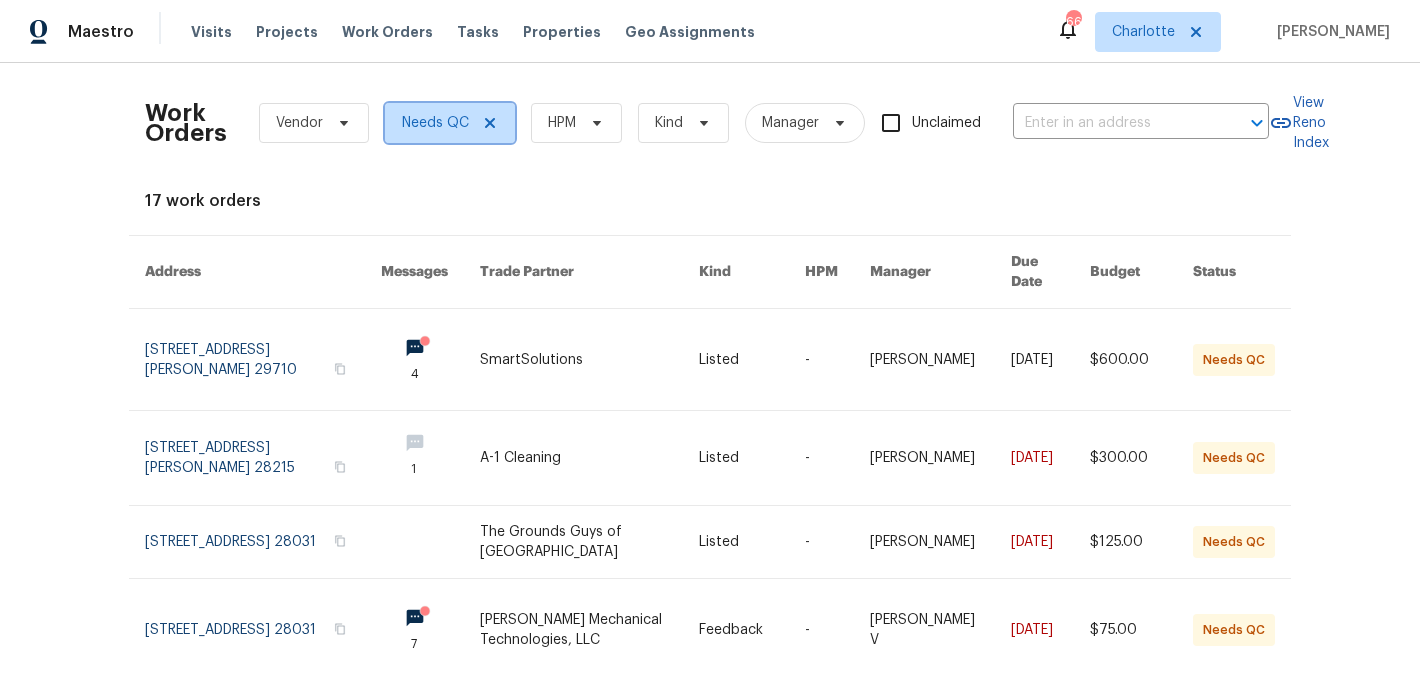 click 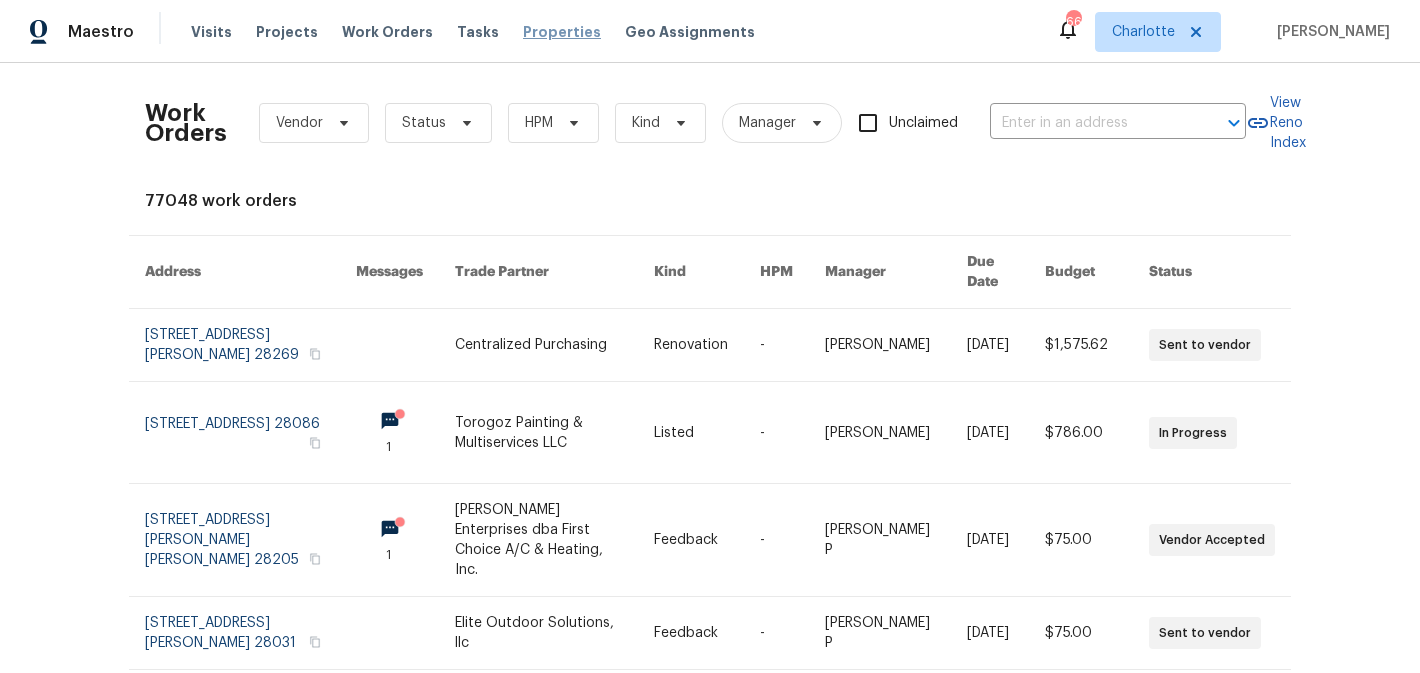 click on "Properties" at bounding box center [562, 32] 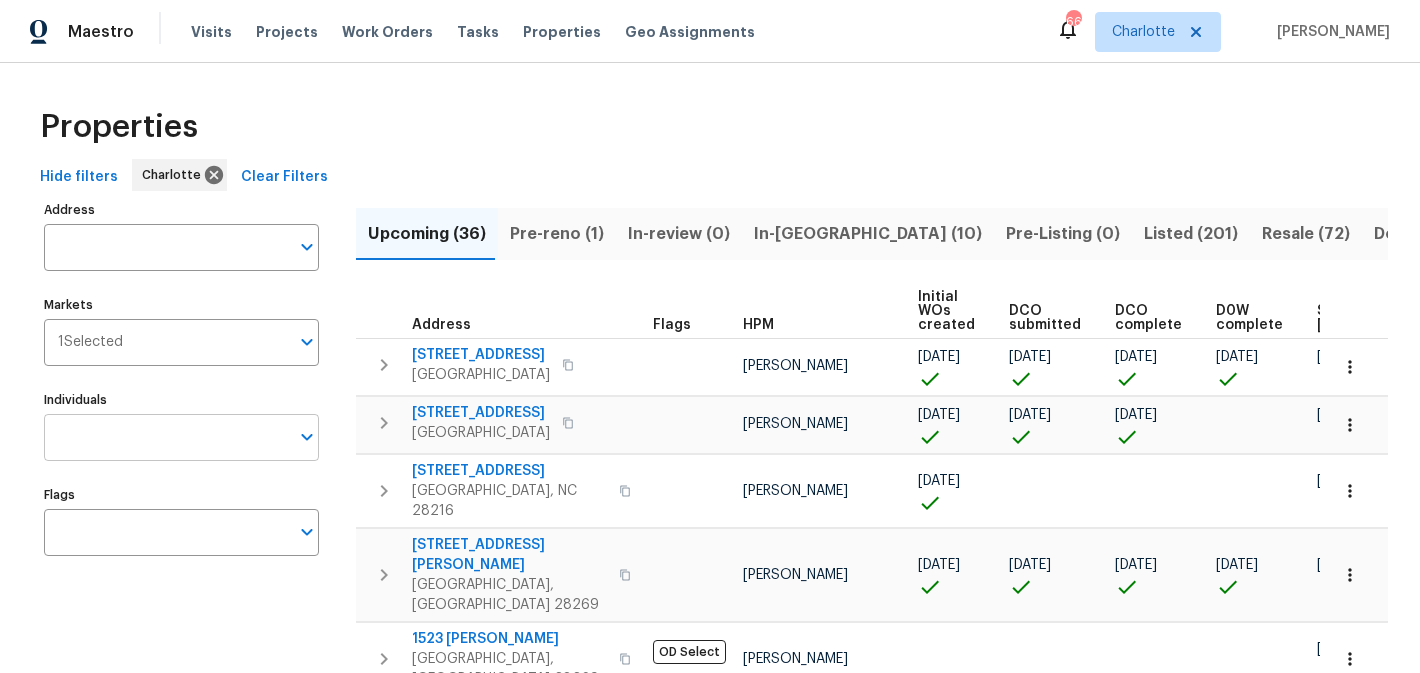 click on "Individuals" at bounding box center (166, 437) 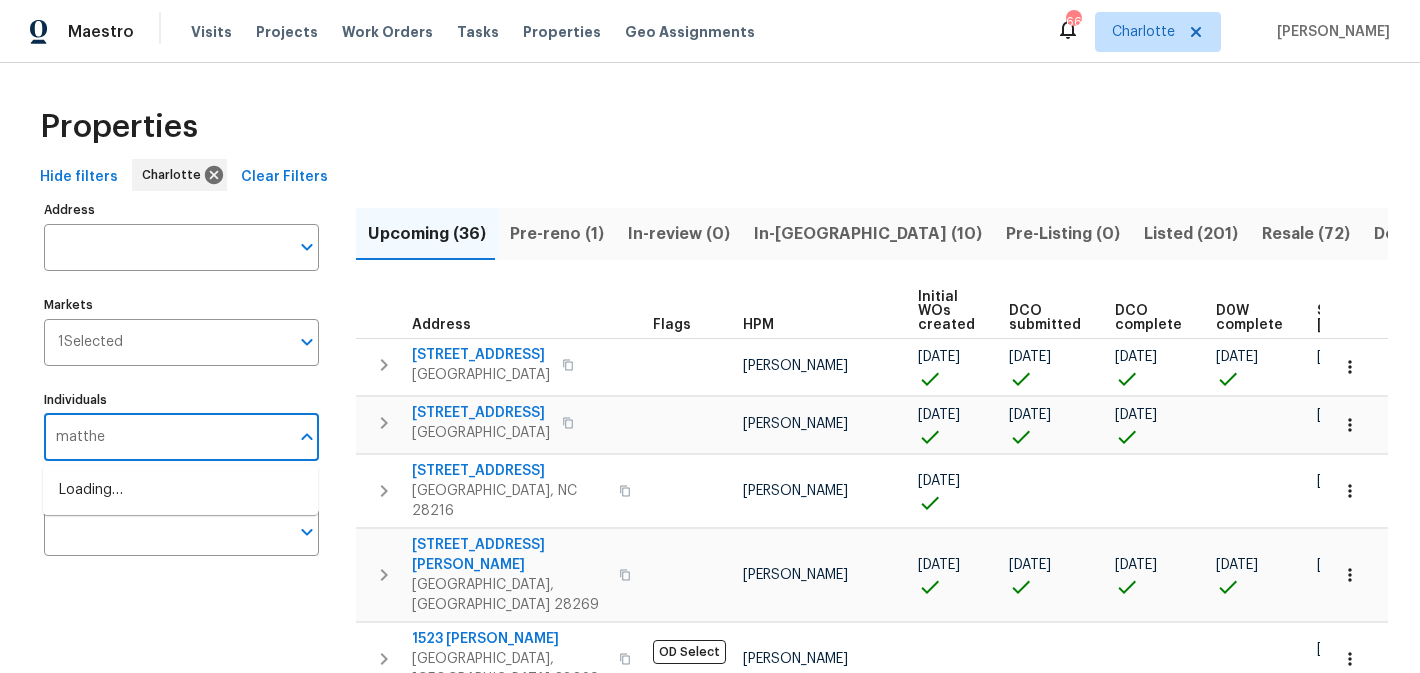 type on "[PERSON_NAME]" 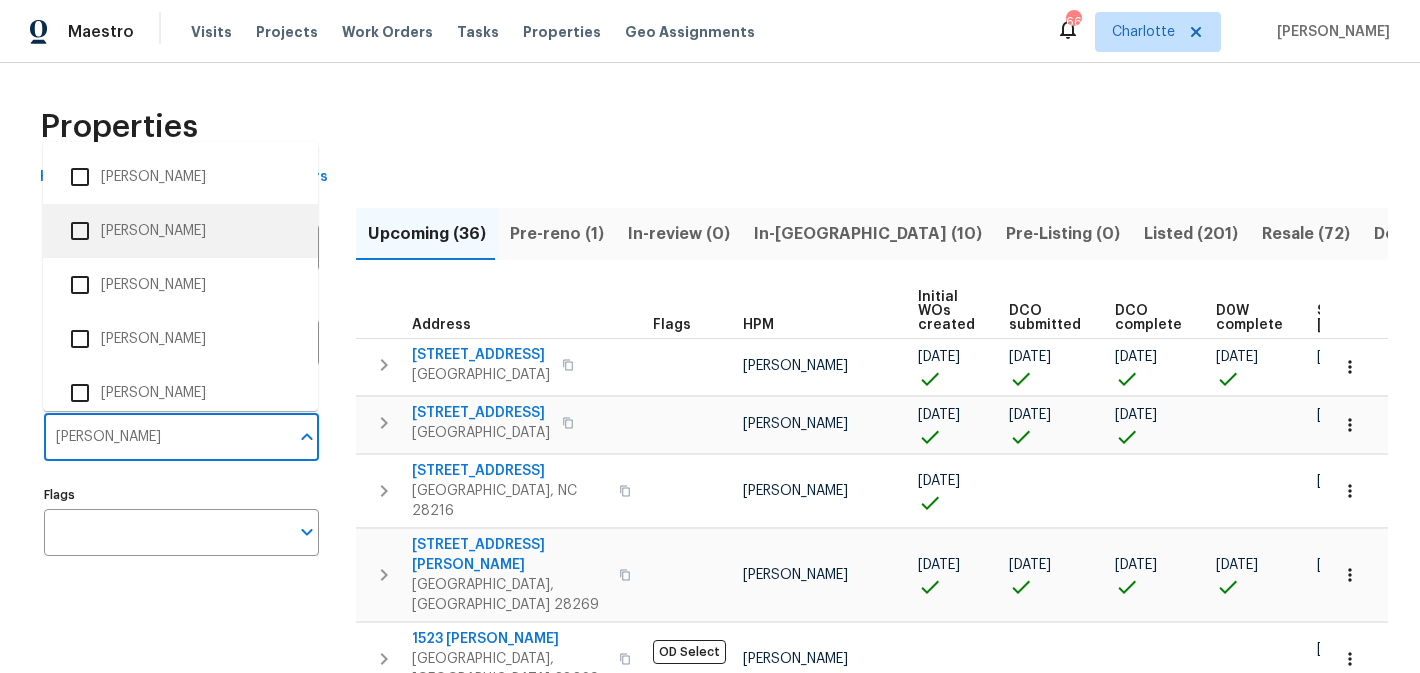 click on "[PERSON_NAME]" at bounding box center [180, 231] 